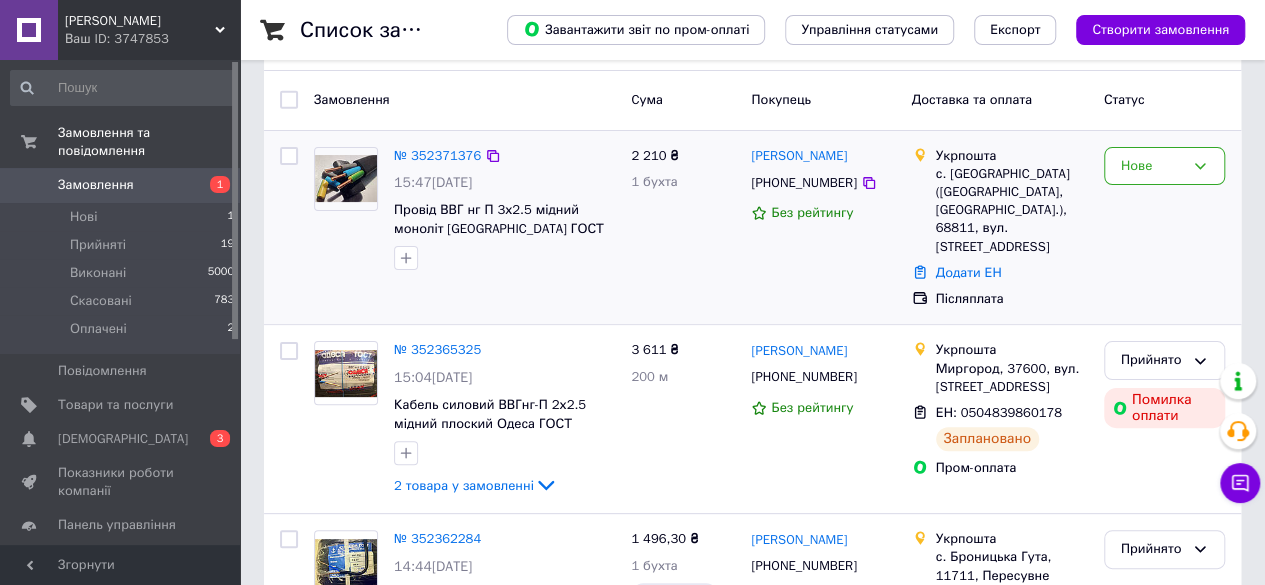scroll, scrollTop: 84, scrollLeft: 0, axis: vertical 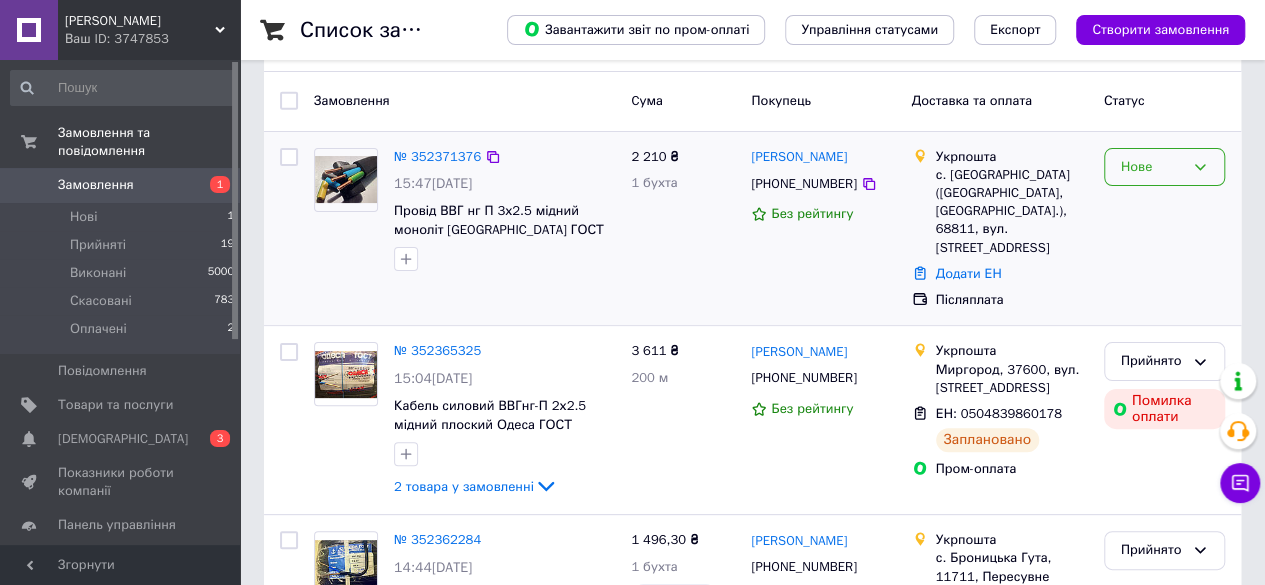 click on "Нове" at bounding box center (1152, 167) 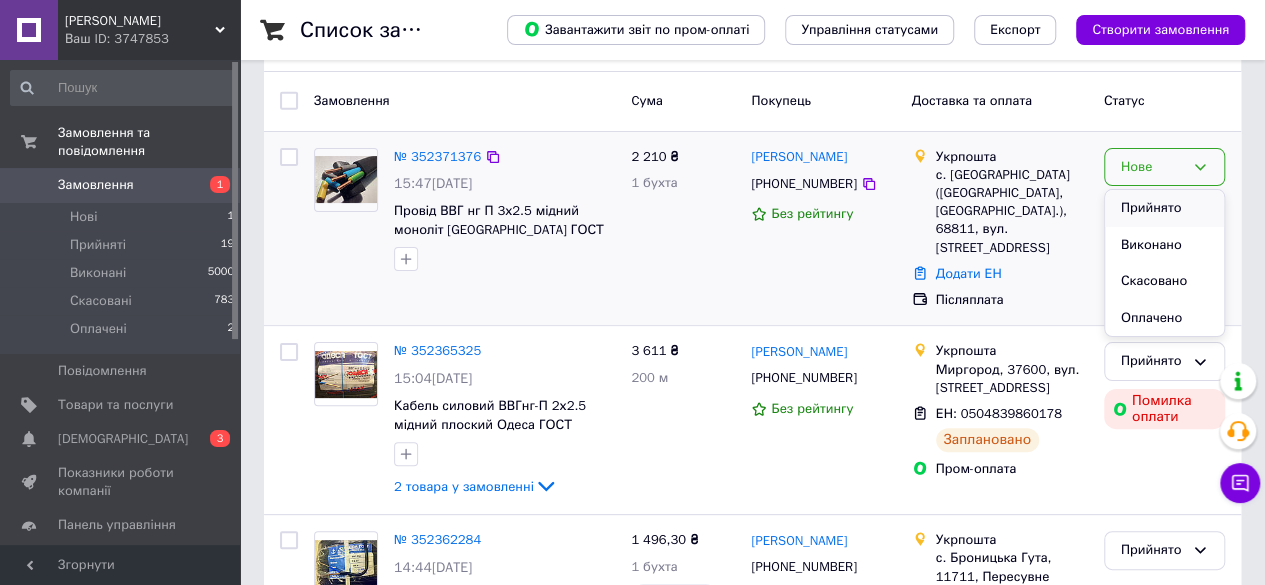 click on "Прийнято" at bounding box center (1164, 208) 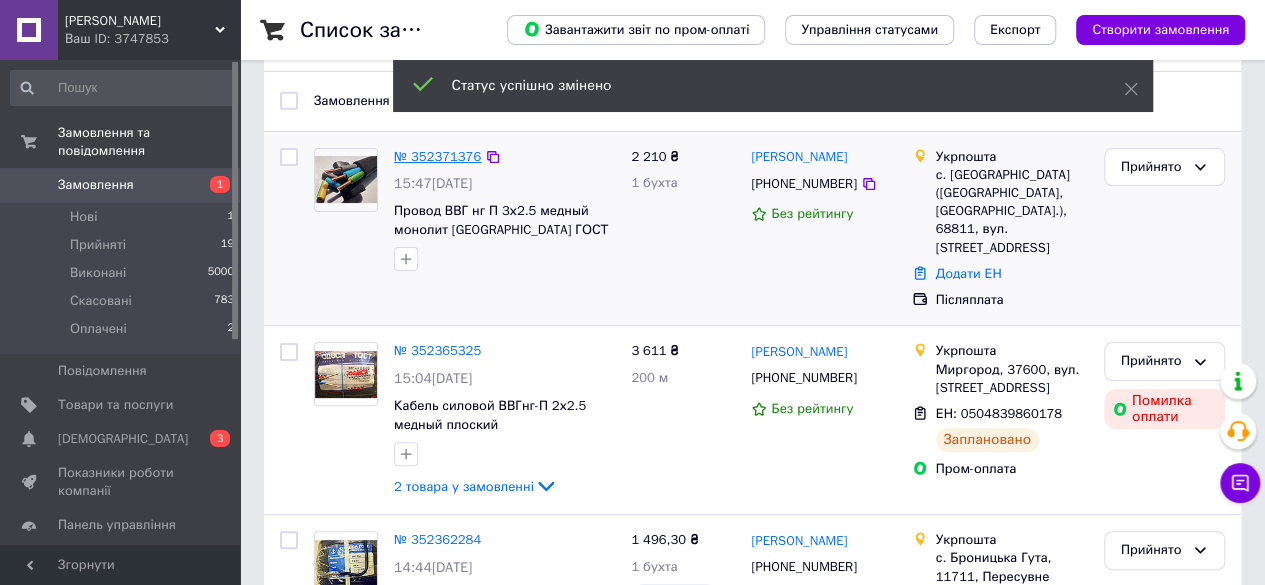click on "№ 352371376" at bounding box center [437, 156] 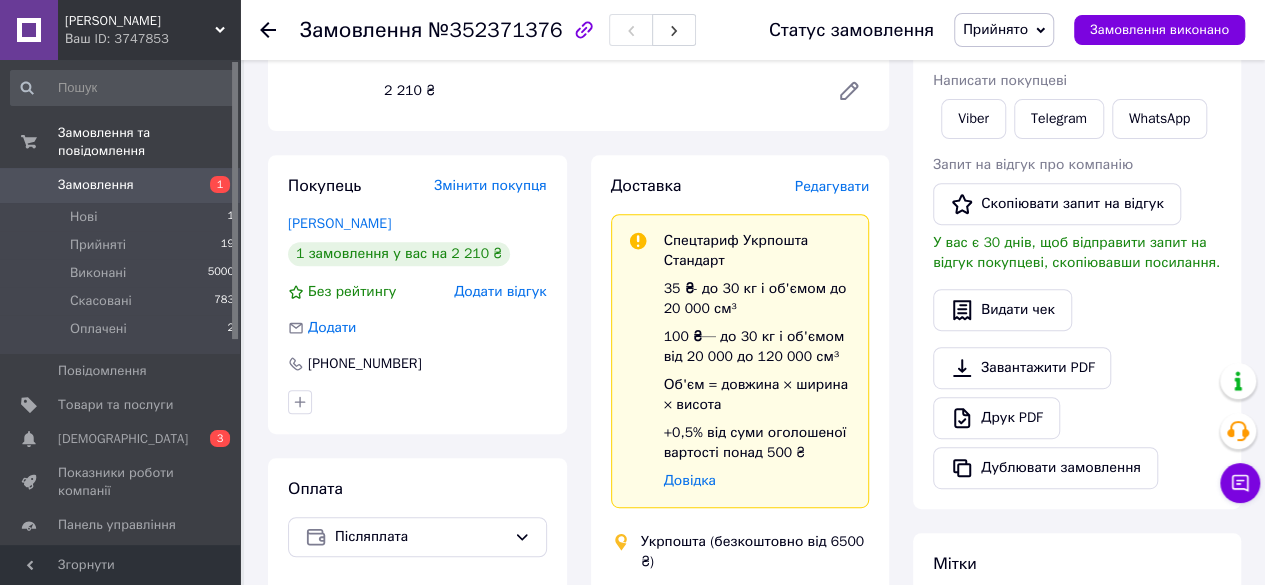 scroll, scrollTop: 313, scrollLeft: 0, axis: vertical 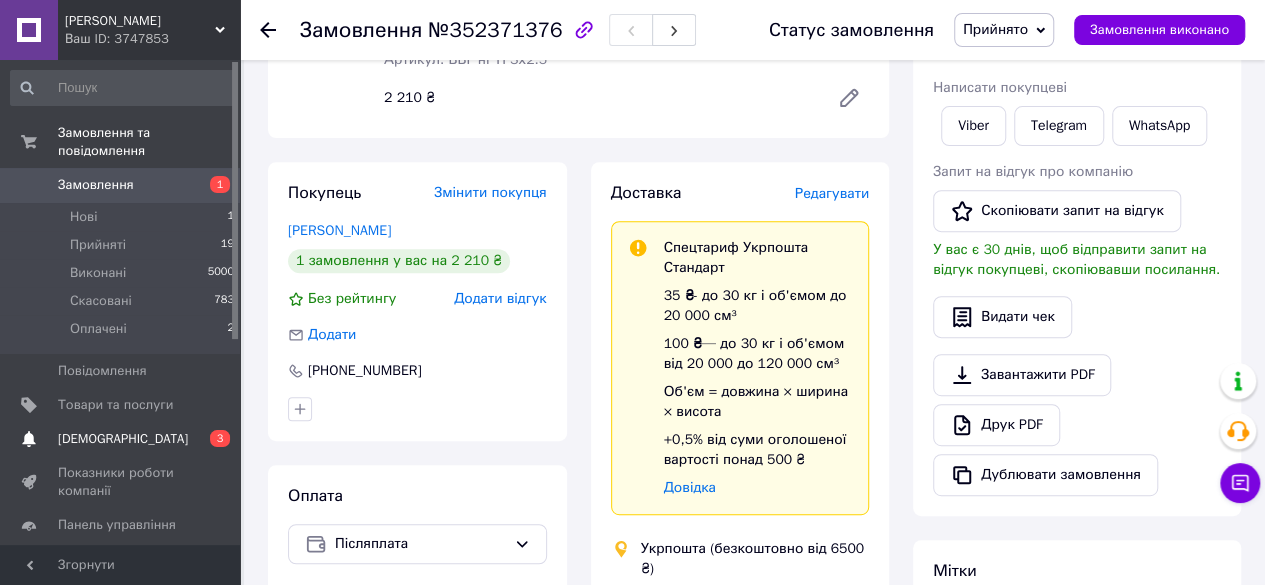 click on "[DEMOGRAPHIC_DATA]" at bounding box center (123, 439) 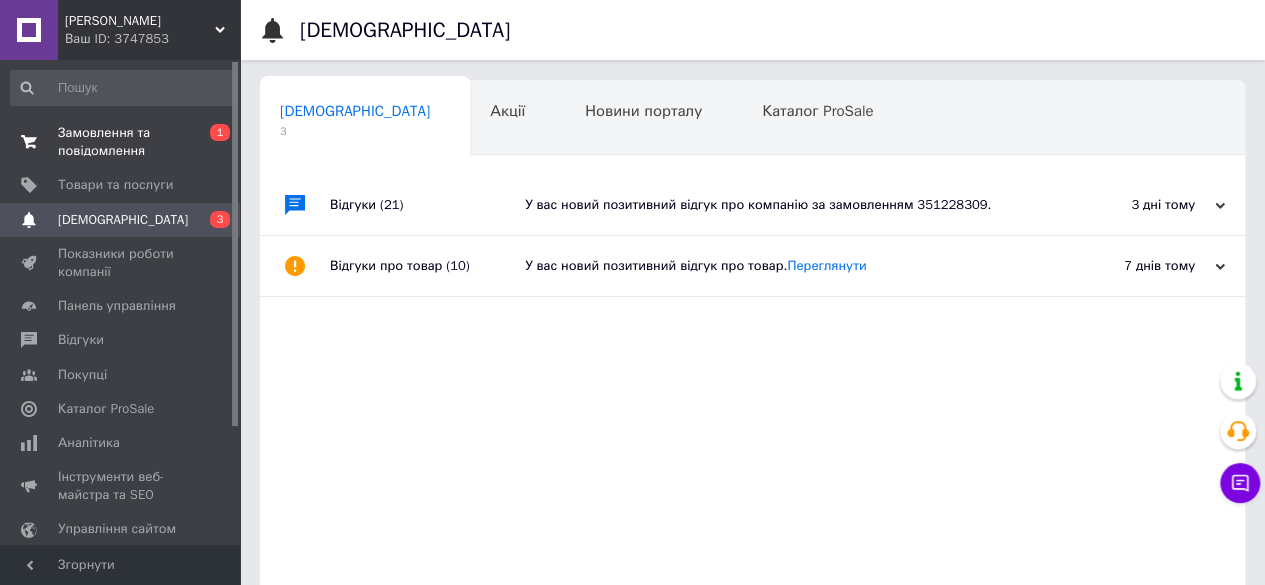 click on "Замовлення та повідомлення" at bounding box center (121, 142) 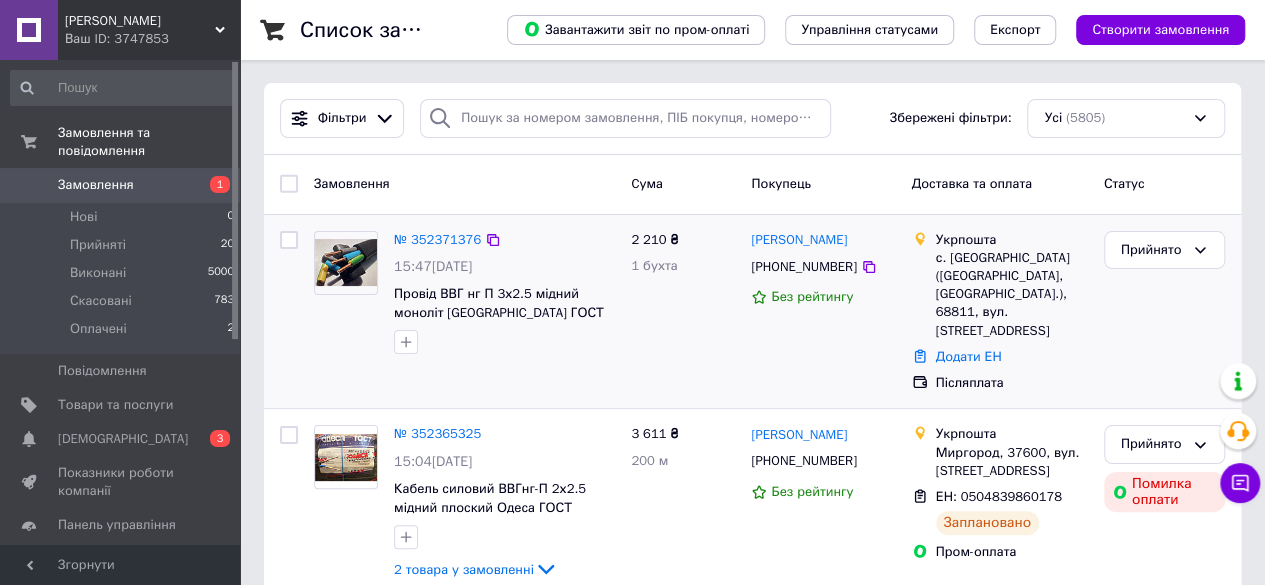 scroll, scrollTop: 2, scrollLeft: 0, axis: vertical 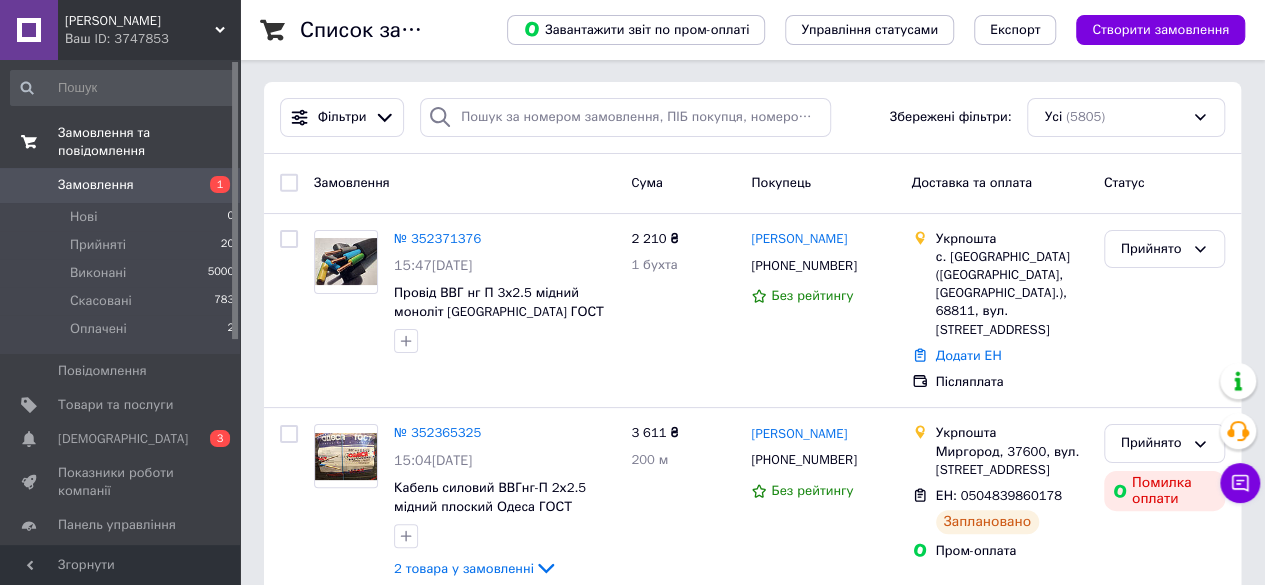 click on "Замовлення та повідомлення" at bounding box center [149, 142] 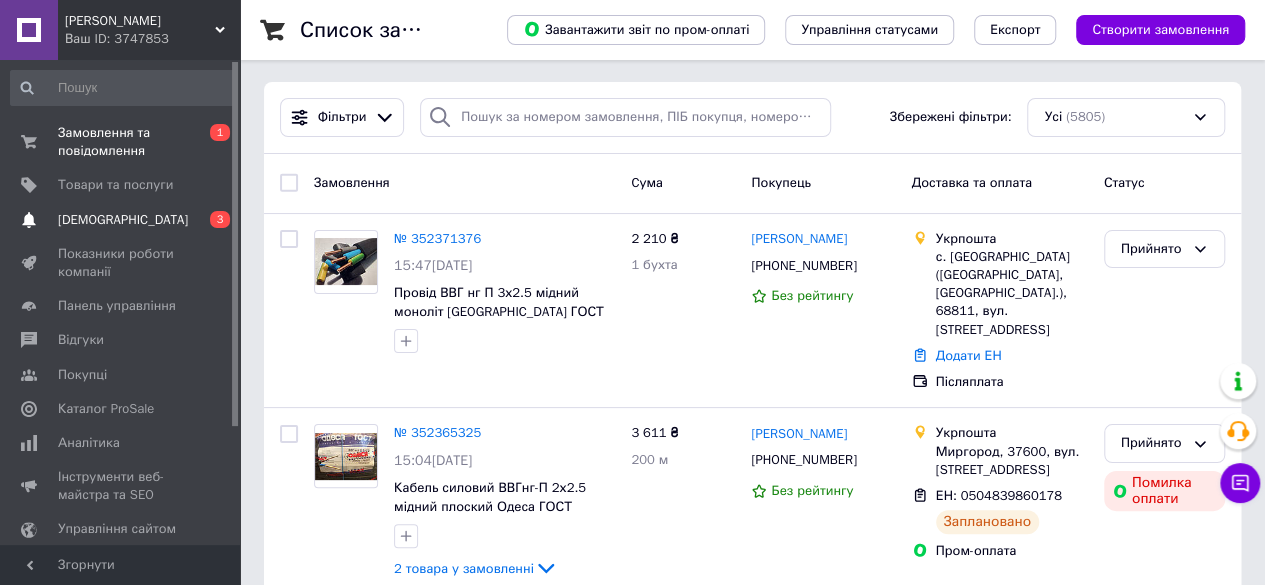 click on "[DEMOGRAPHIC_DATA]" at bounding box center (123, 220) 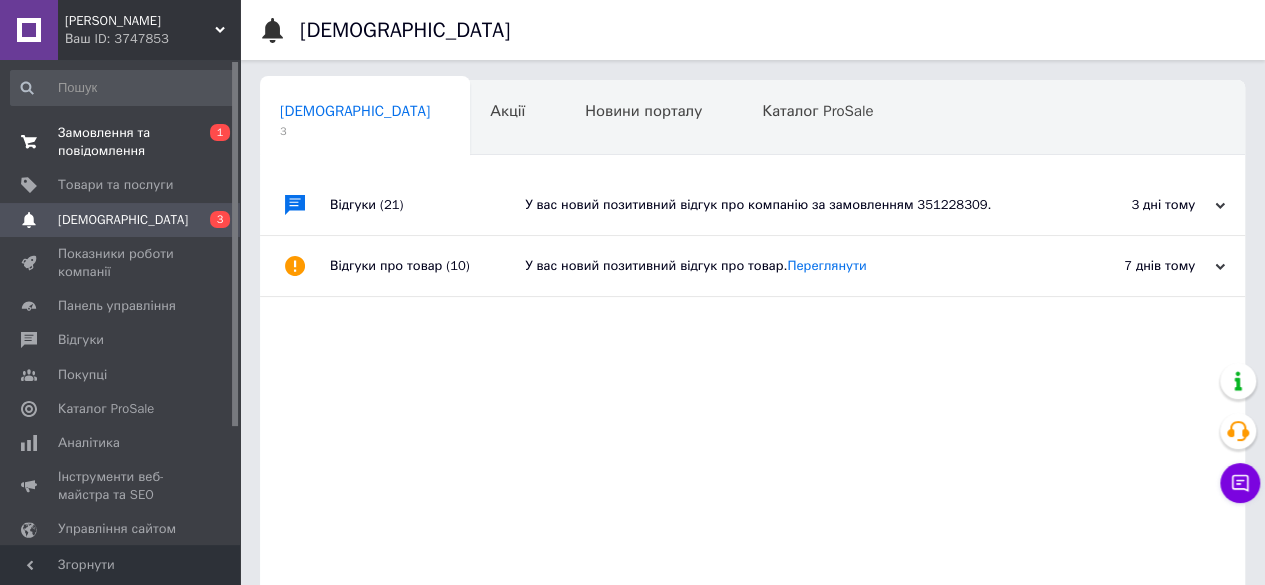 click on "Замовлення та повідомлення" at bounding box center (121, 142) 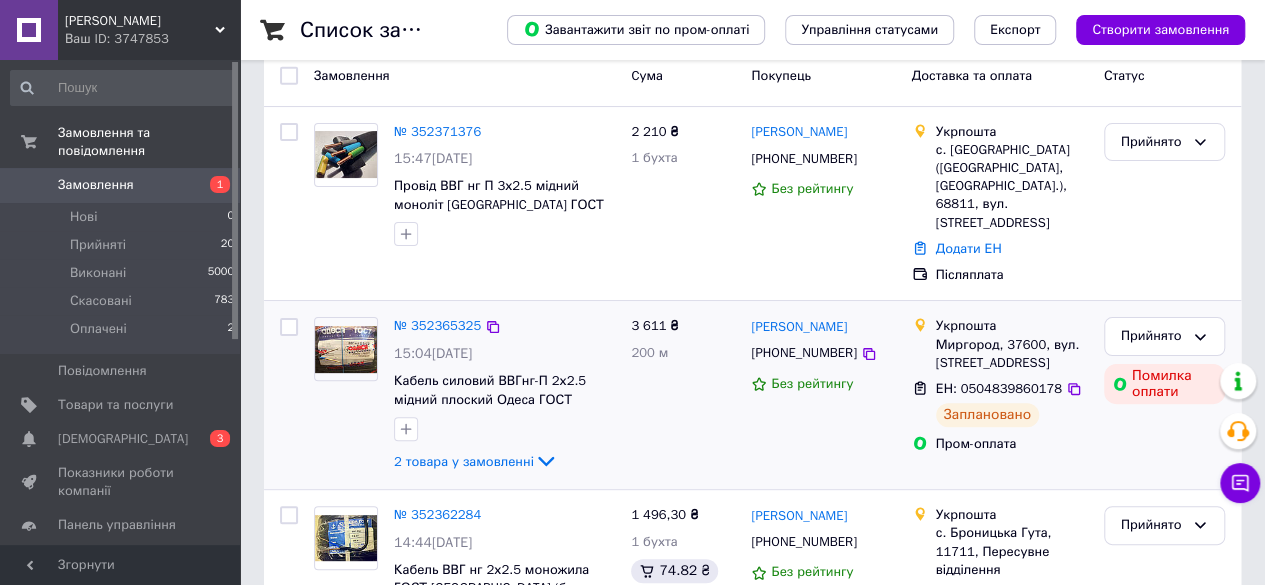 scroll, scrollTop: 142, scrollLeft: 0, axis: vertical 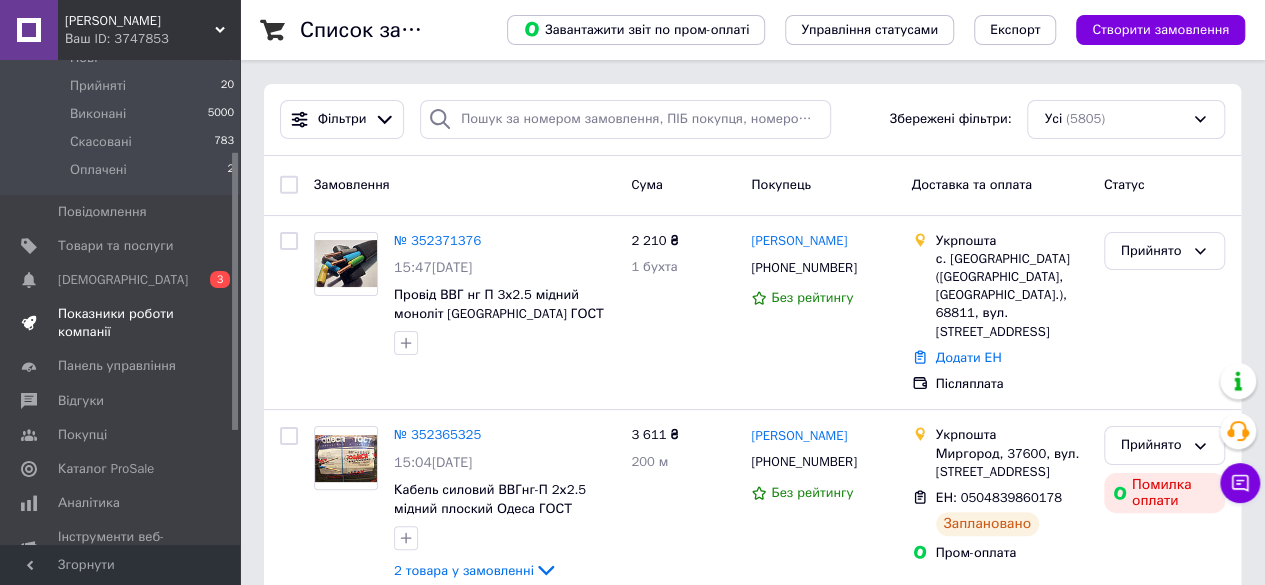 click on "Каталог ProSale" at bounding box center [106, 469] 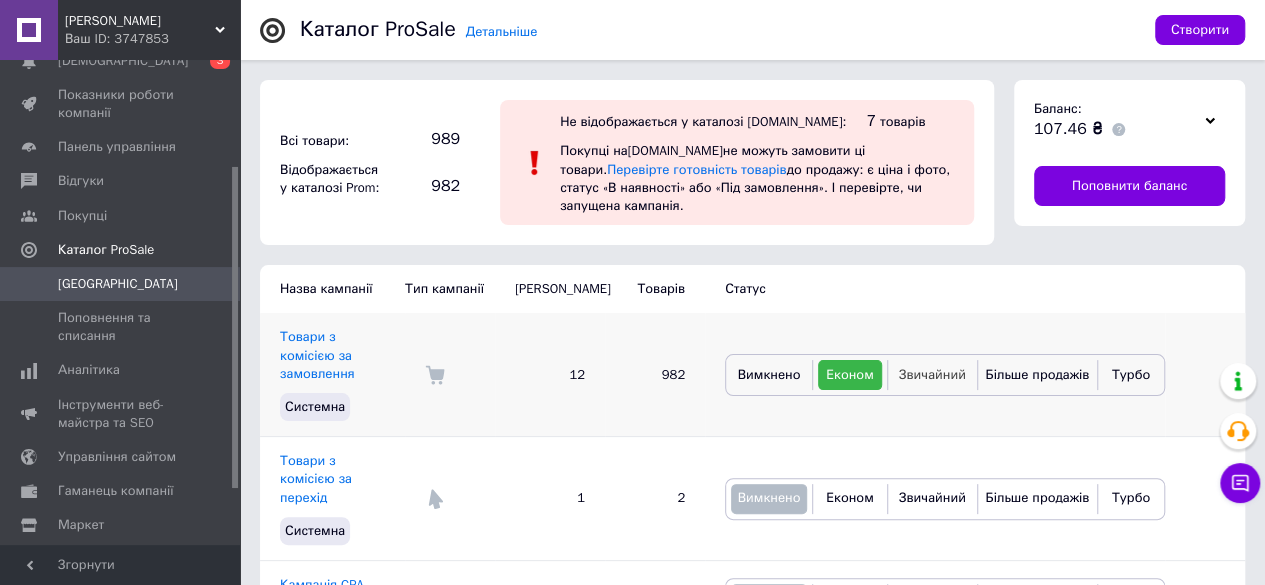 click on "Звичайний" at bounding box center (932, 374) 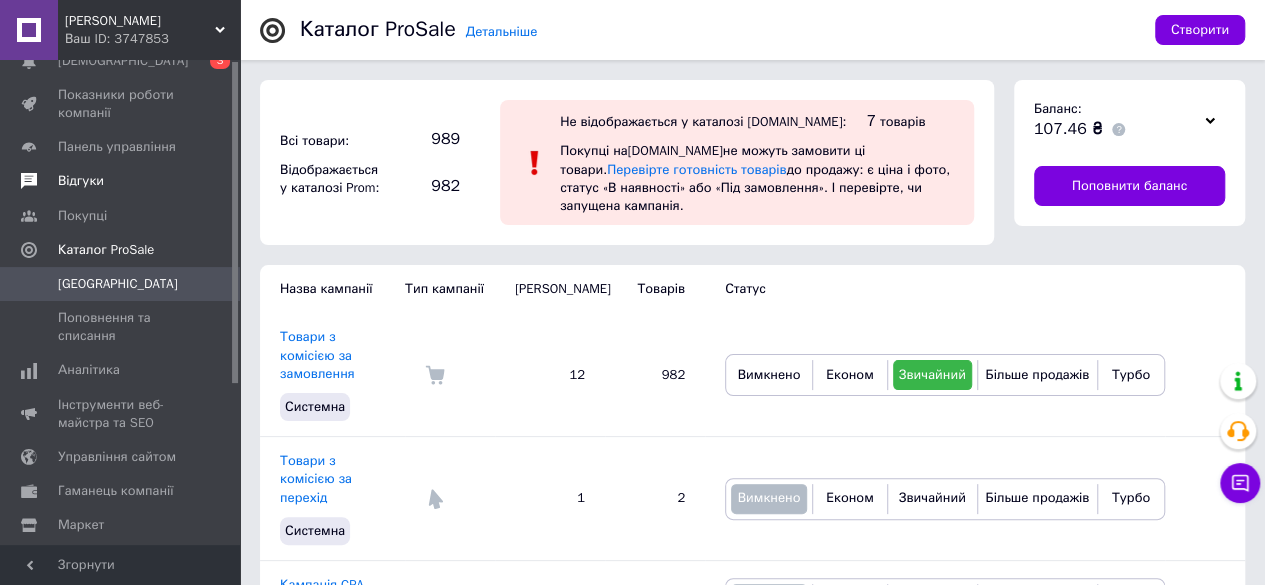 scroll, scrollTop: 0, scrollLeft: 0, axis: both 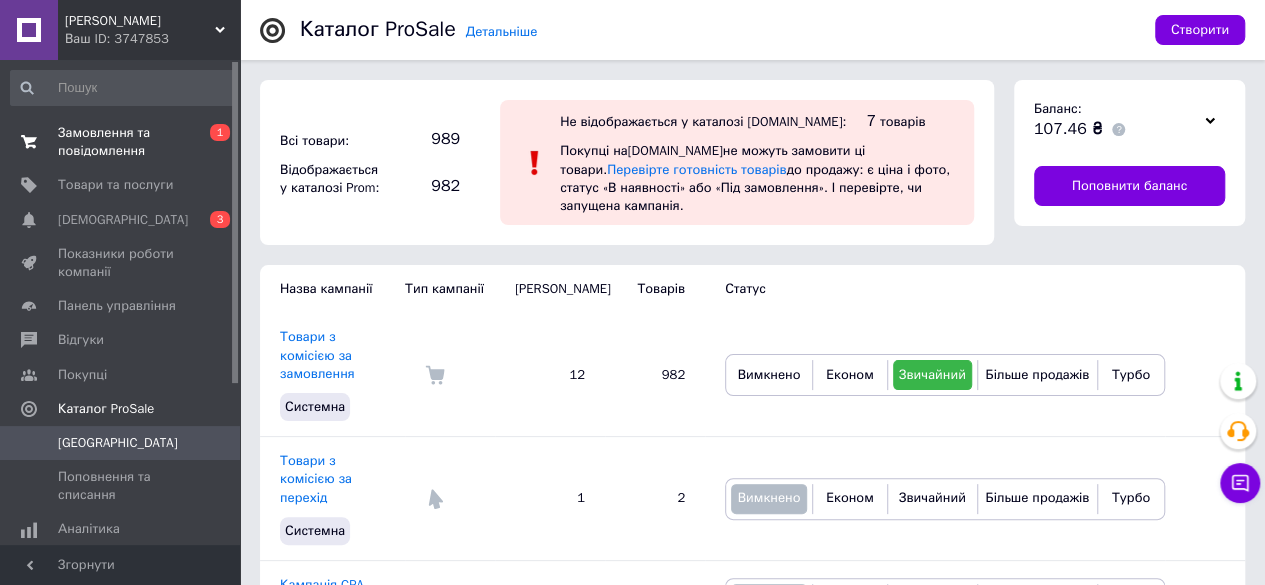 click on "Замовлення та повідомлення" at bounding box center [121, 142] 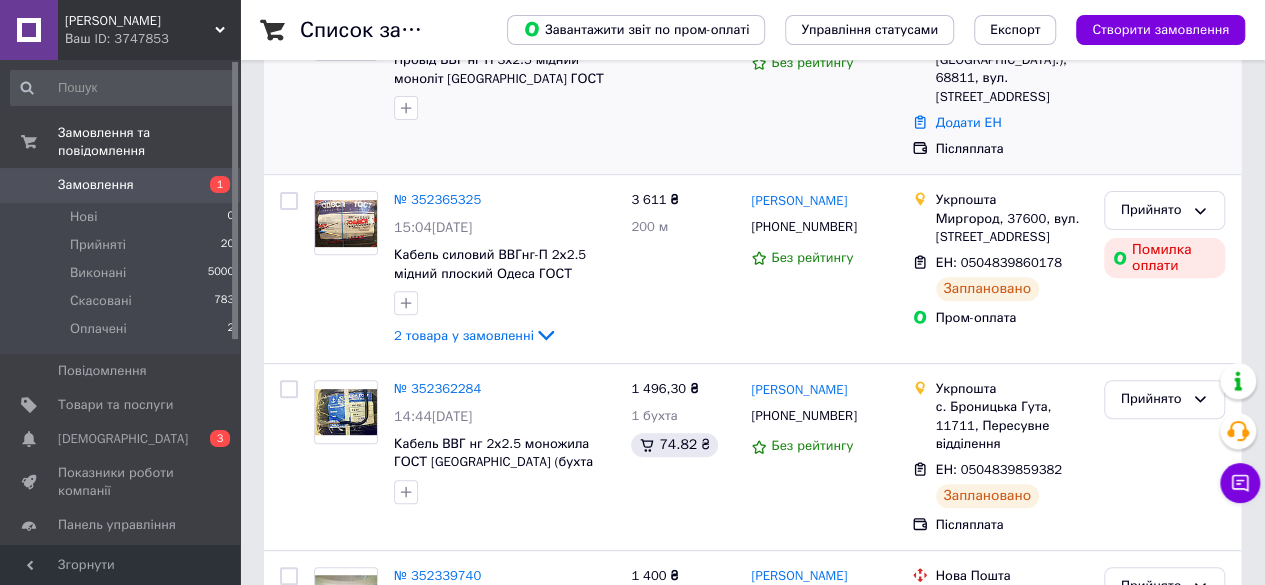 scroll, scrollTop: 251, scrollLeft: 0, axis: vertical 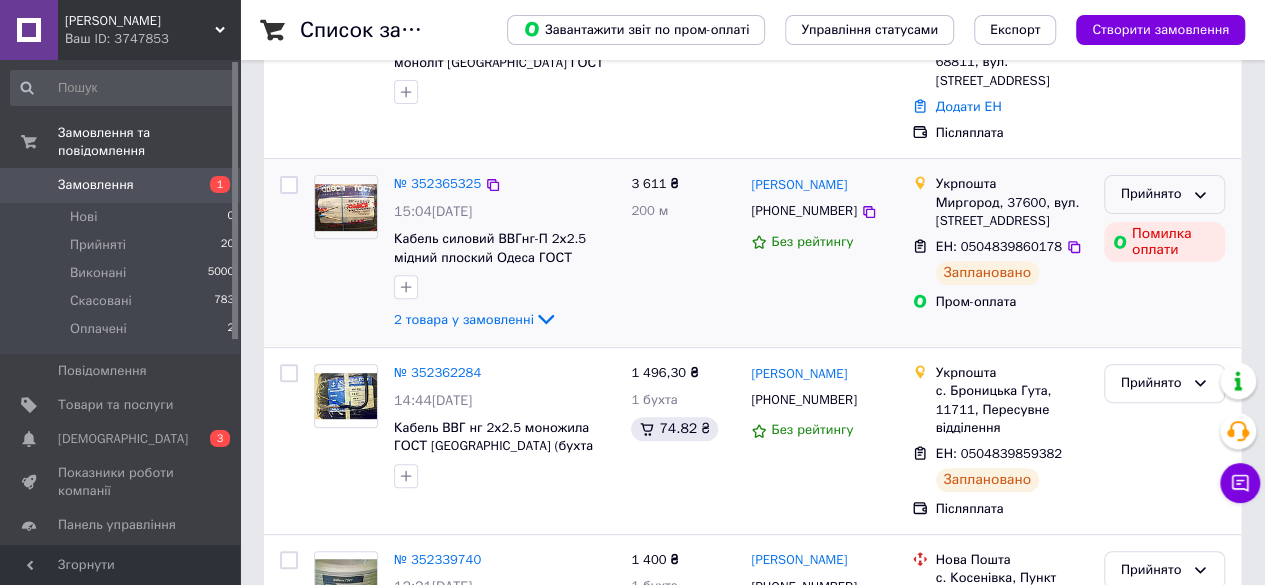 click on "Прийнято" at bounding box center [1164, 194] 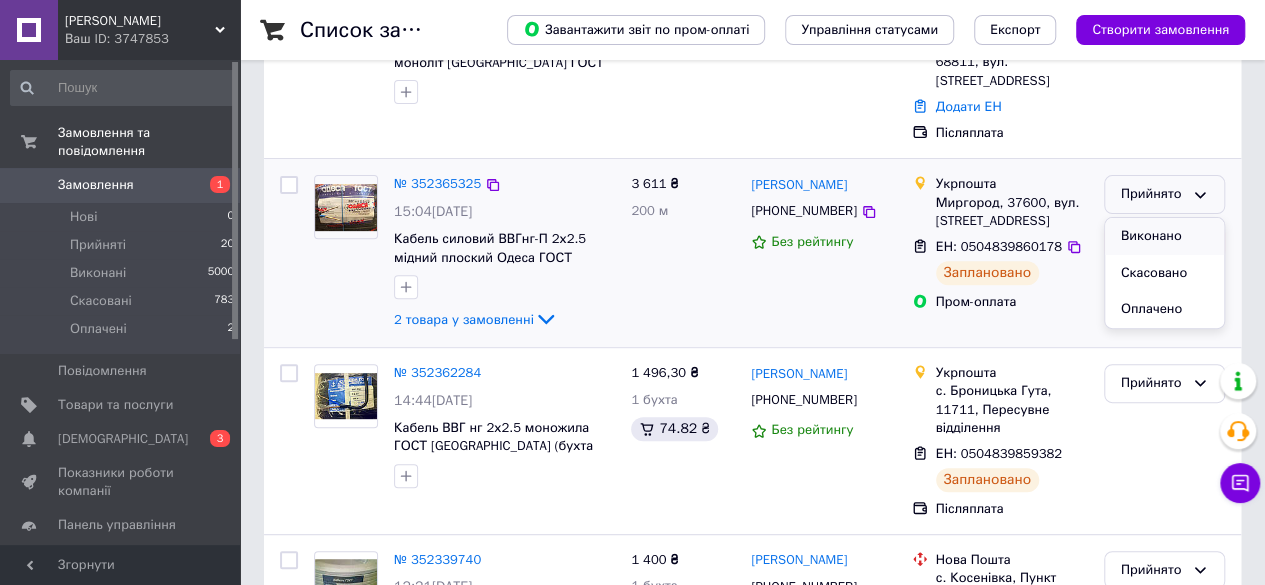 click on "Виконано" at bounding box center [1164, 236] 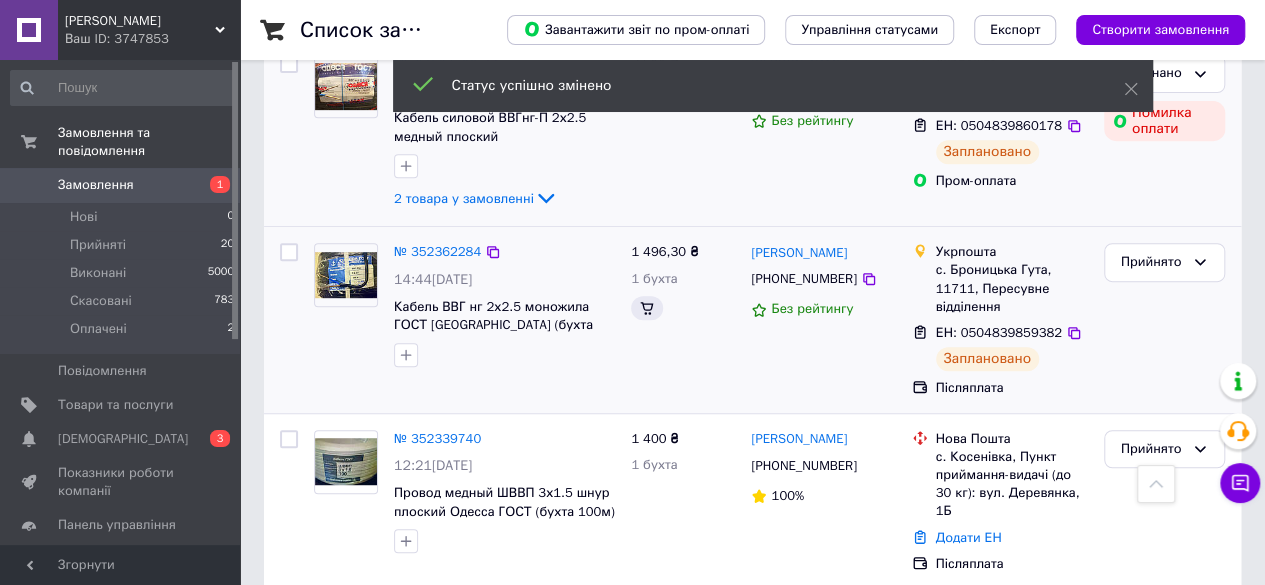 scroll, scrollTop: 371, scrollLeft: 0, axis: vertical 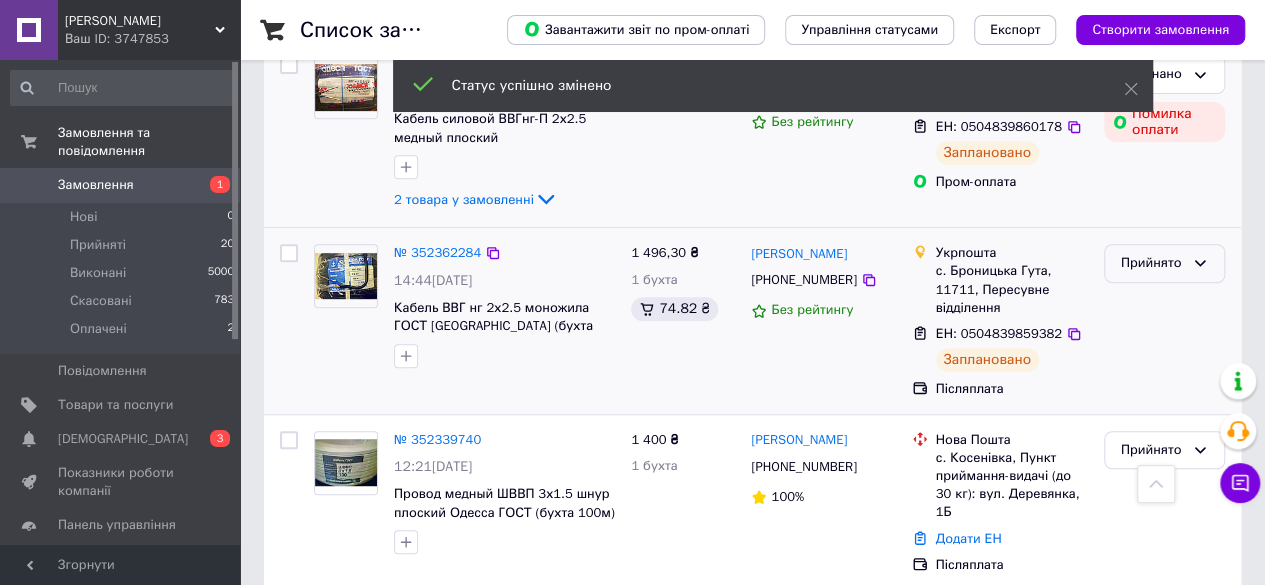 click on "Прийнято" at bounding box center [1152, 263] 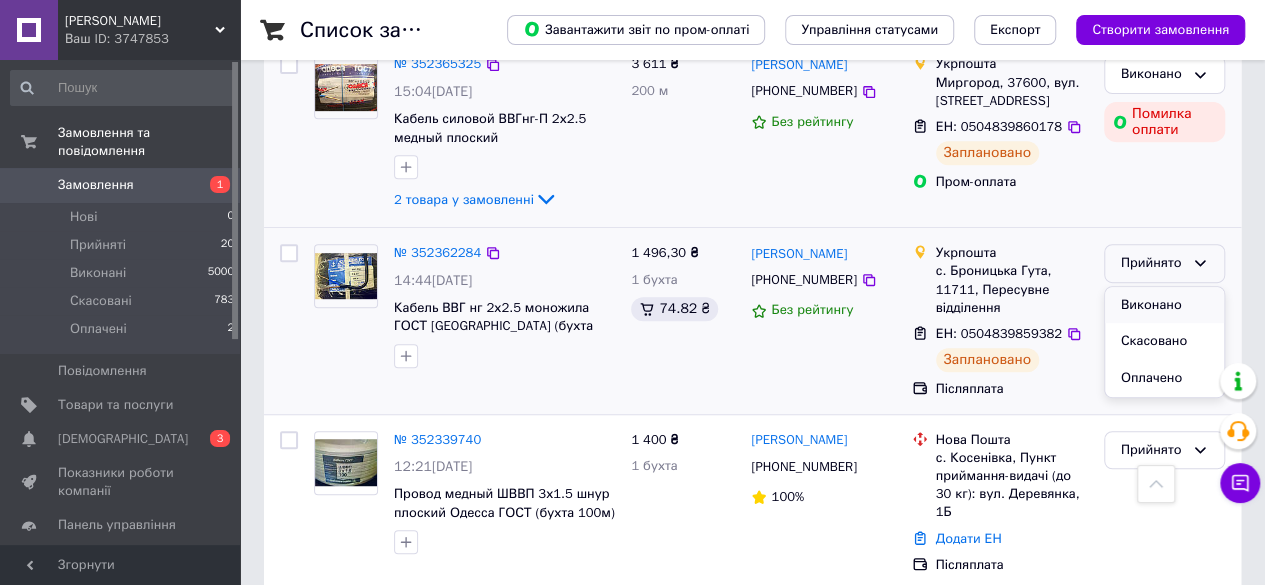 click on "Виконано" at bounding box center (1164, 305) 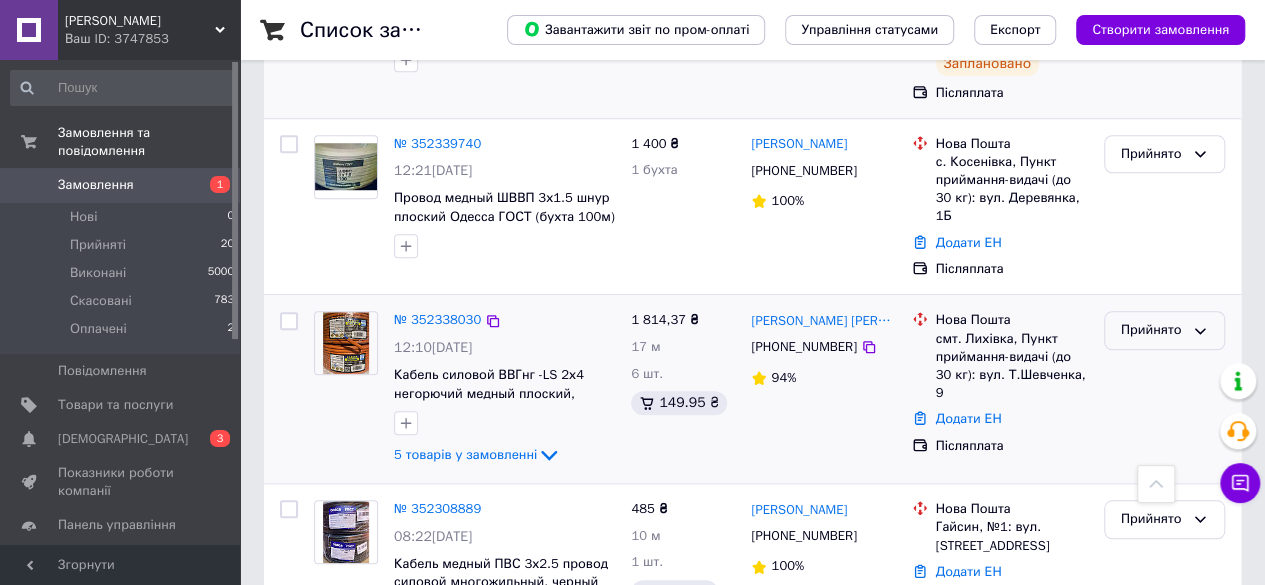 scroll, scrollTop: 666, scrollLeft: 0, axis: vertical 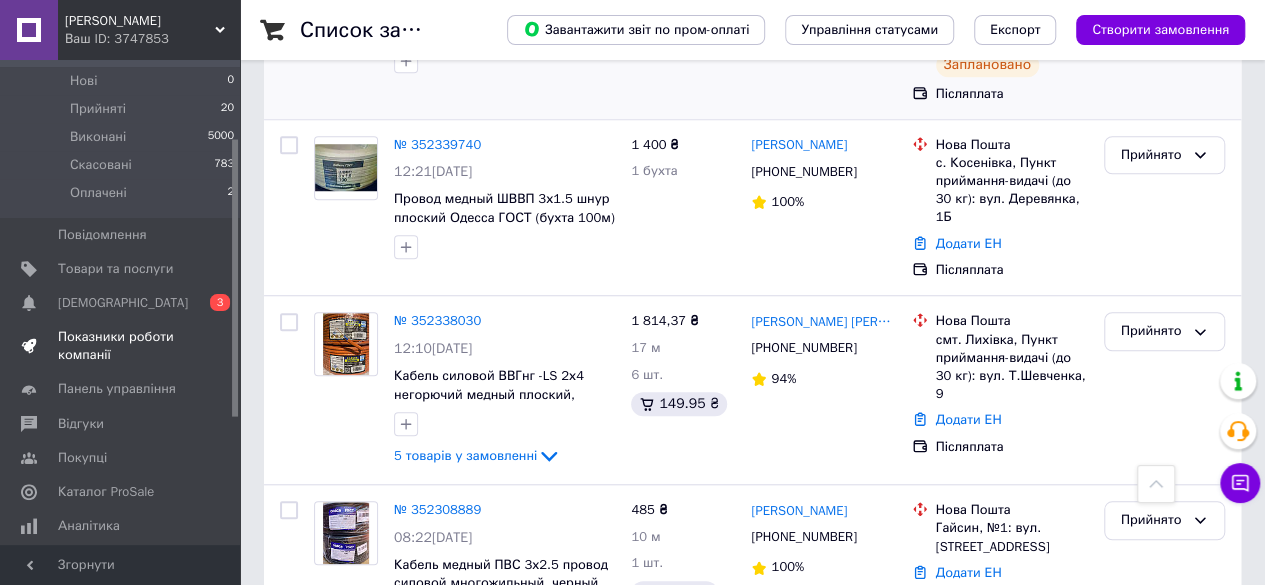 click on "Каталог ProSale" at bounding box center (106, 492) 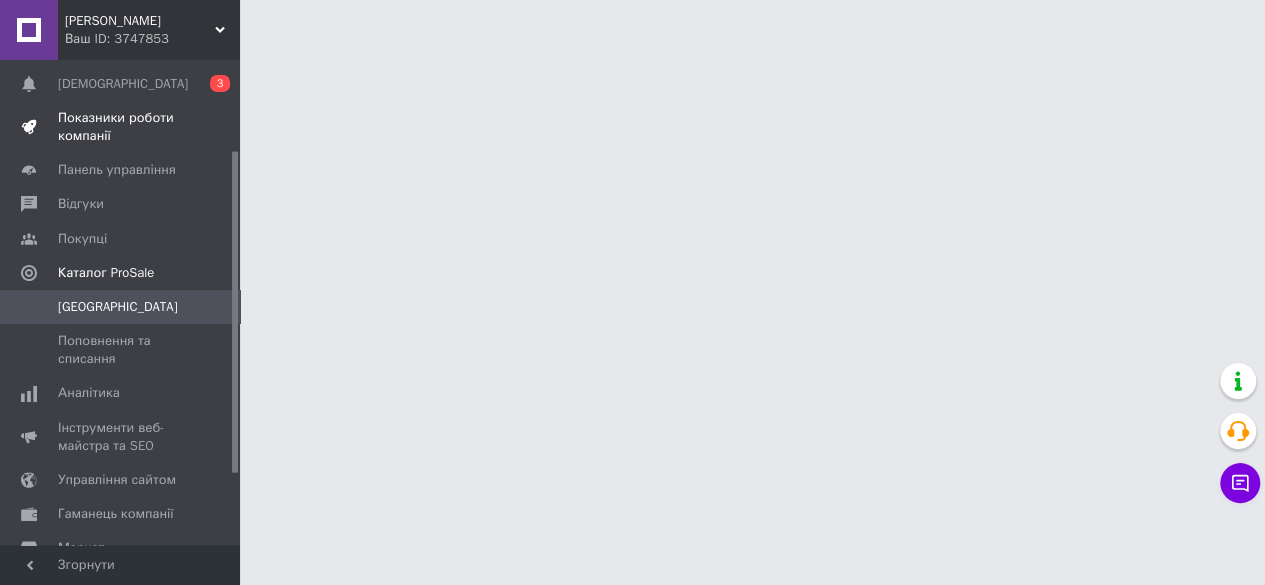 scroll, scrollTop: 0, scrollLeft: 0, axis: both 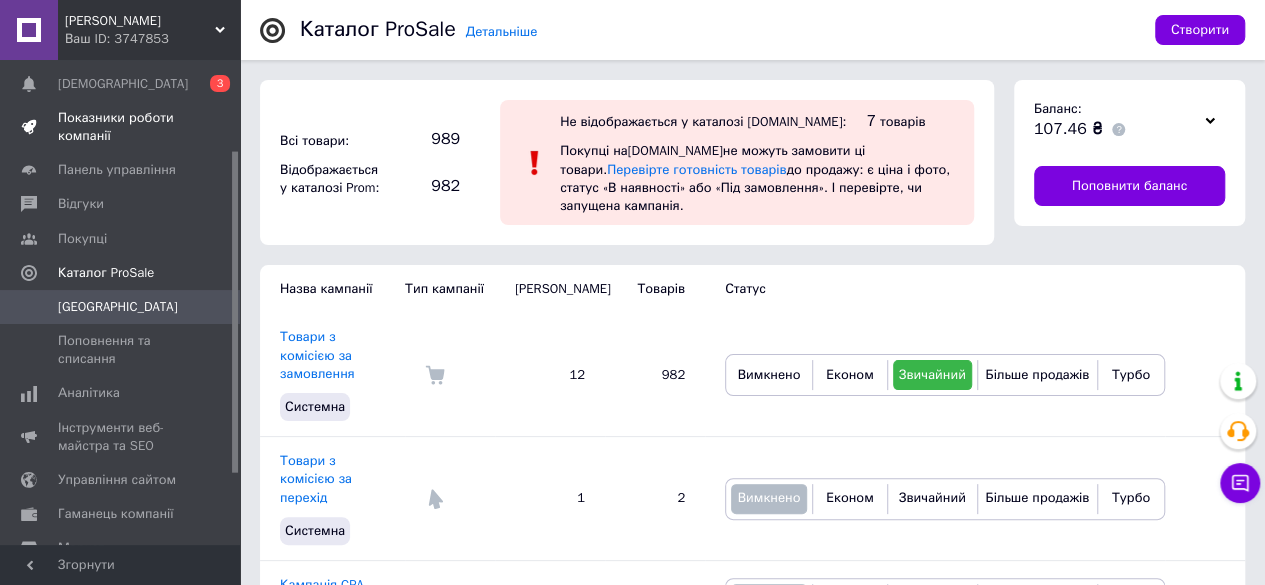 click on "Показники роботи компанії" at bounding box center [121, 127] 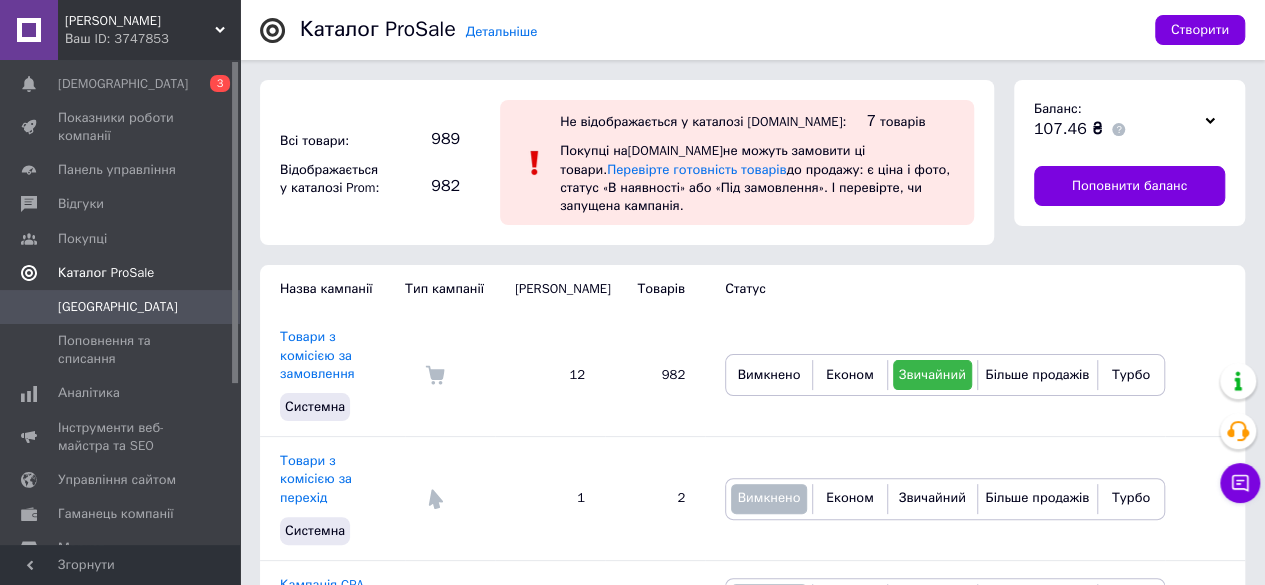 scroll, scrollTop: 0, scrollLeft: 0, axis: both 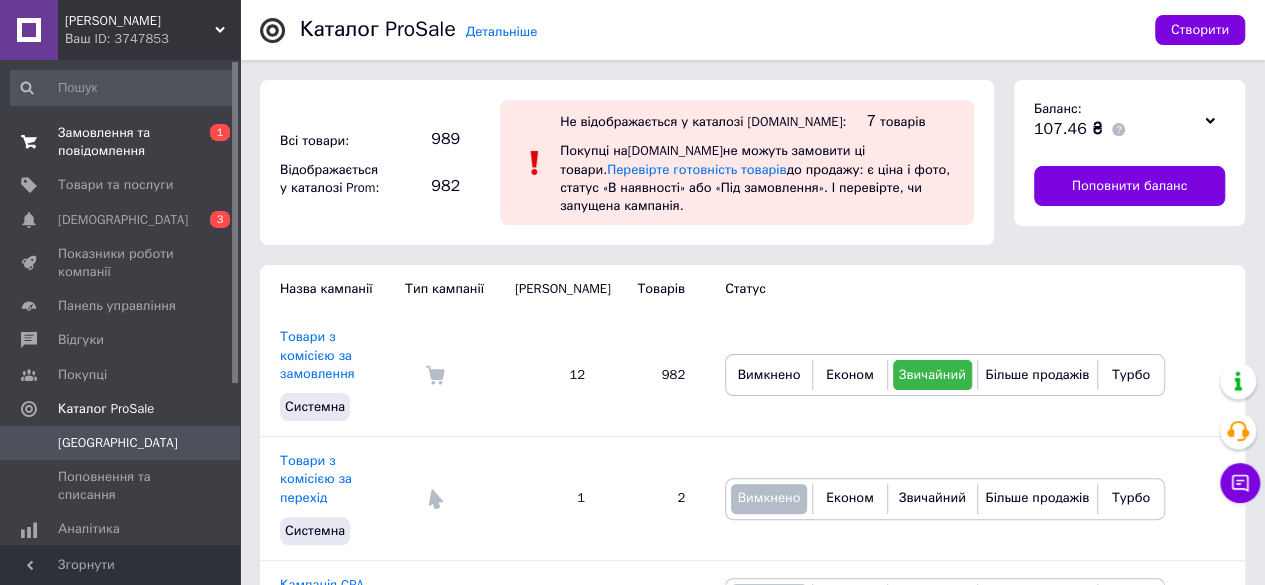 click on "Замовлення та повідомлення" at bounding box center [121, 142] 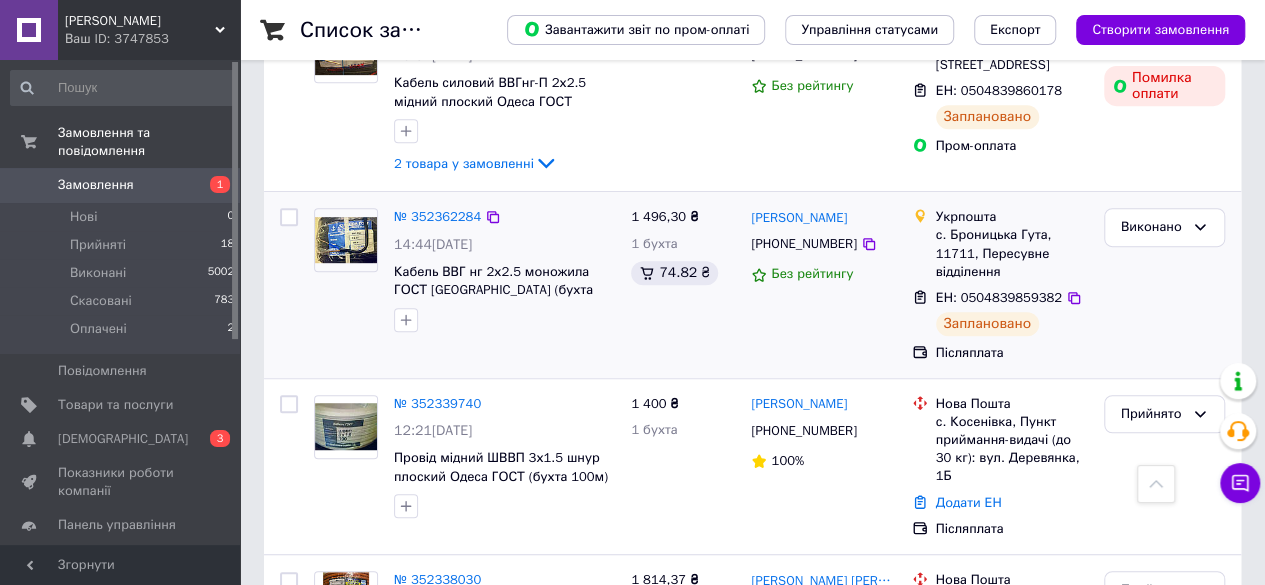 scroll, scrollTop: 0, scrollLeft: 0, axis: both 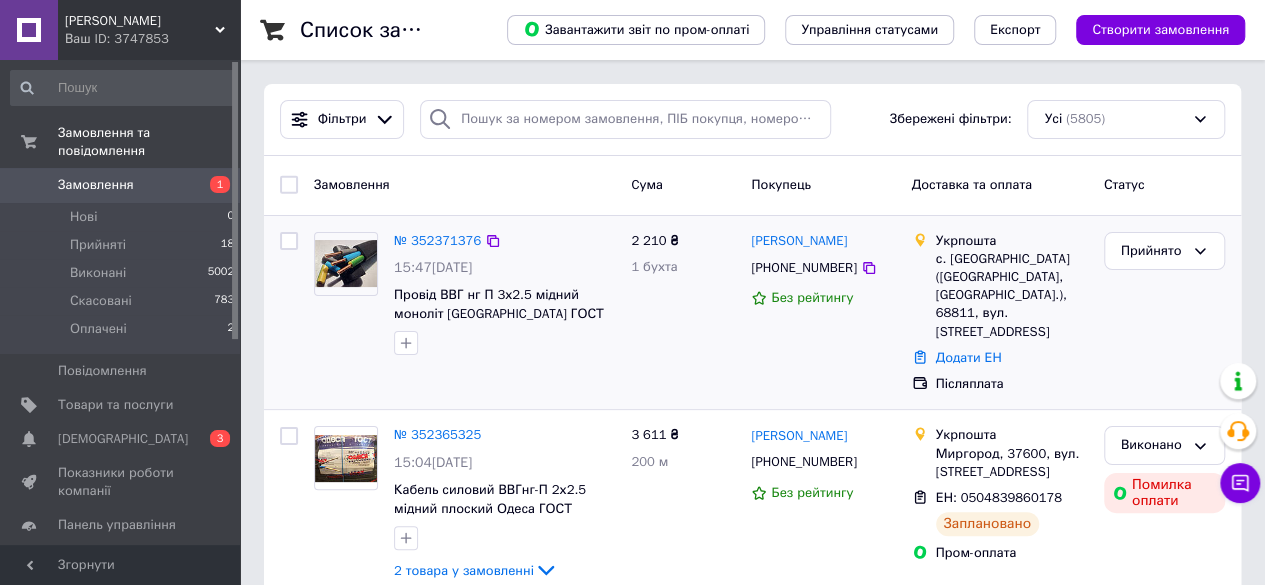 click on "№ 352371376 15:47[DATE] Провід ВВГ нг П 3х2.5 мідний моноліт Одеса ГОСТ (бухта 100м)" at bounding box center (504, 294) 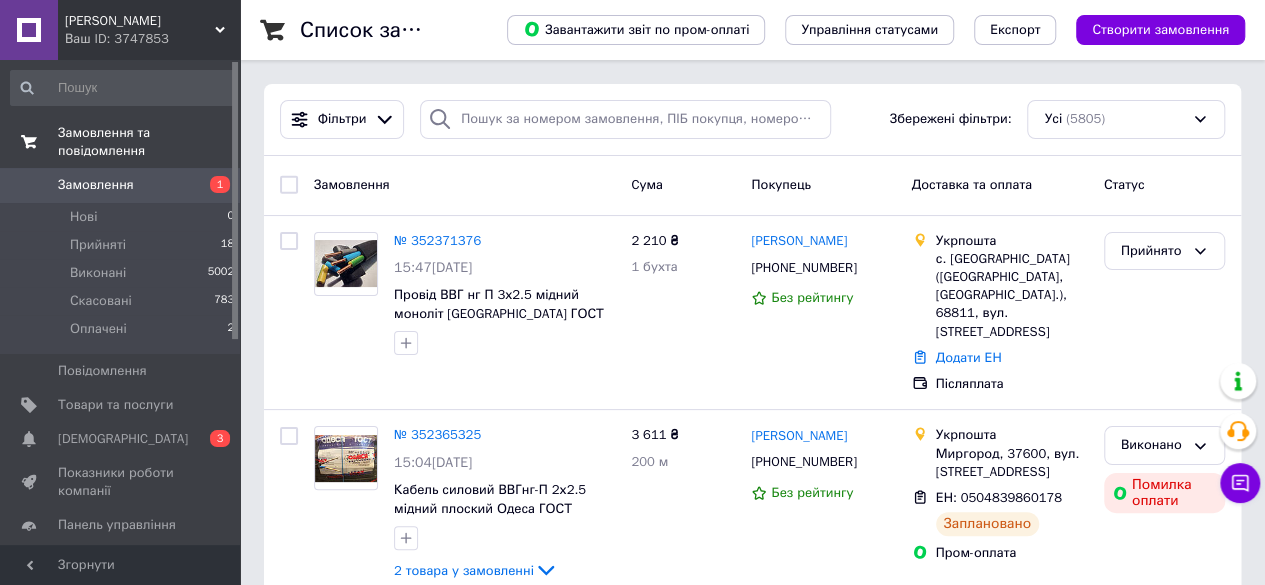 click on "Замовлення та повідомлення" at bounding box center (123, 142) 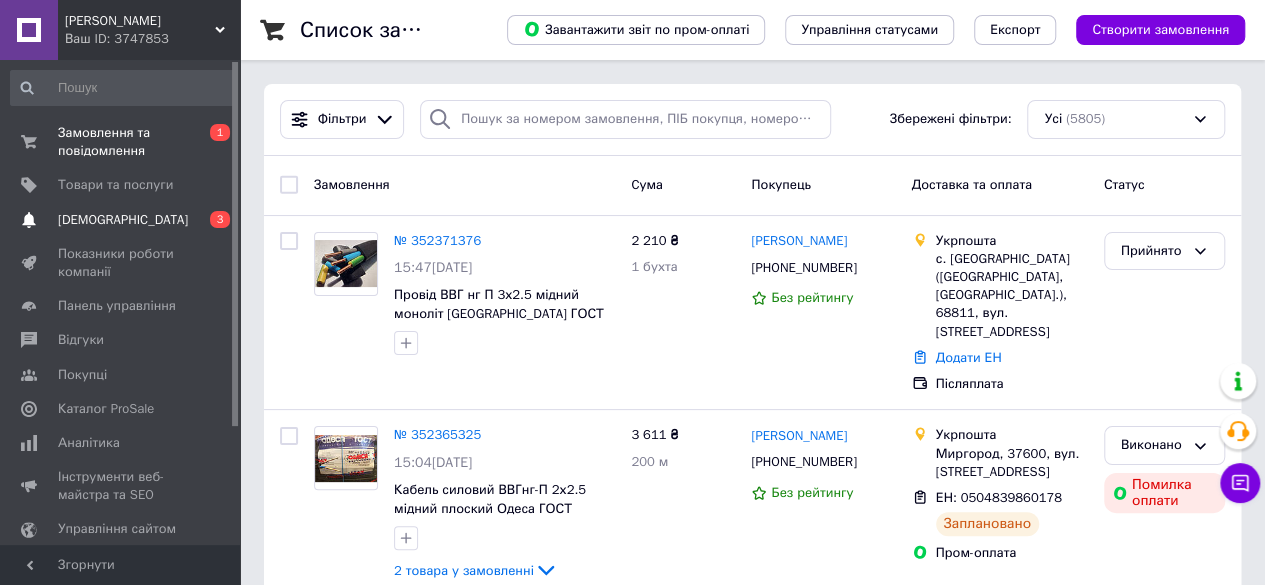 click on "[DEMOGRAPHIC_DATA]" at bounding box center (121, 220) 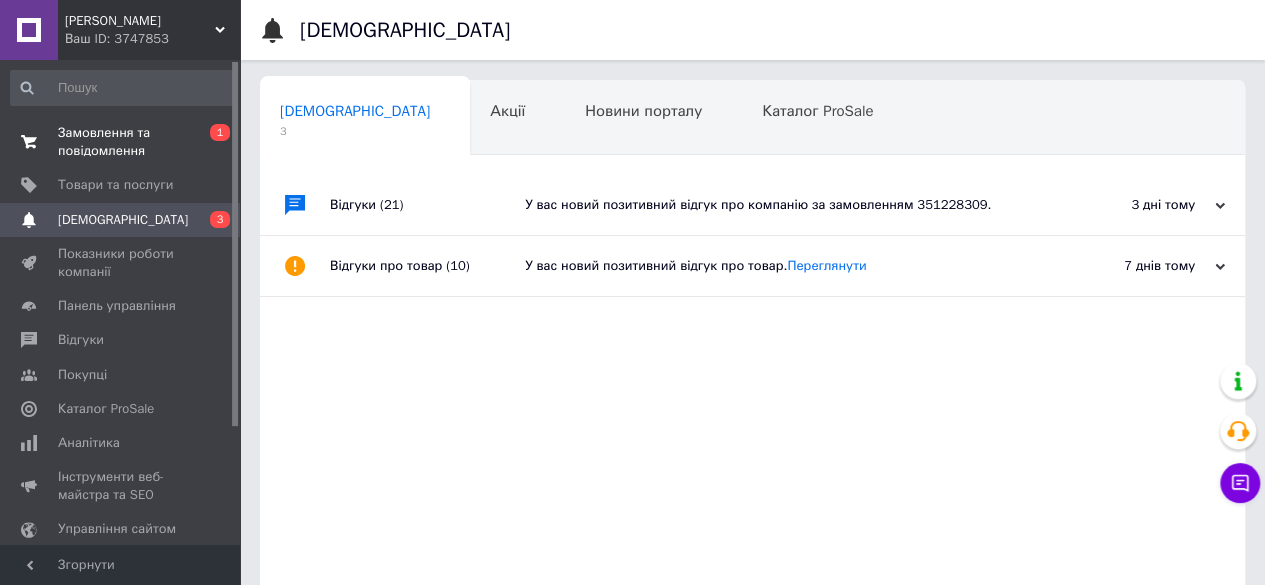 click on "Замовлення та повідомлення" at bounding box center [121, 142] 